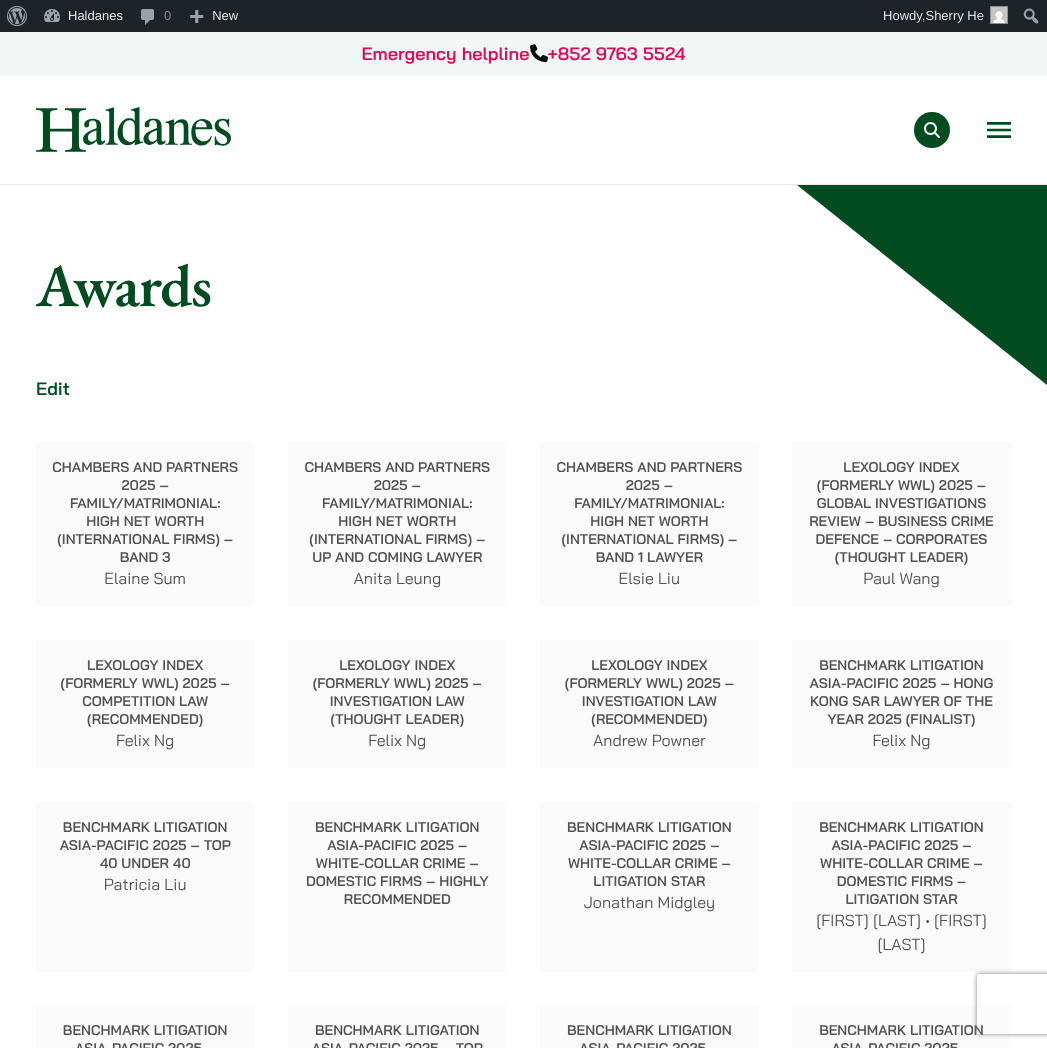 scroll, scrollTop: 0, scrollLeft: 0, axis: both 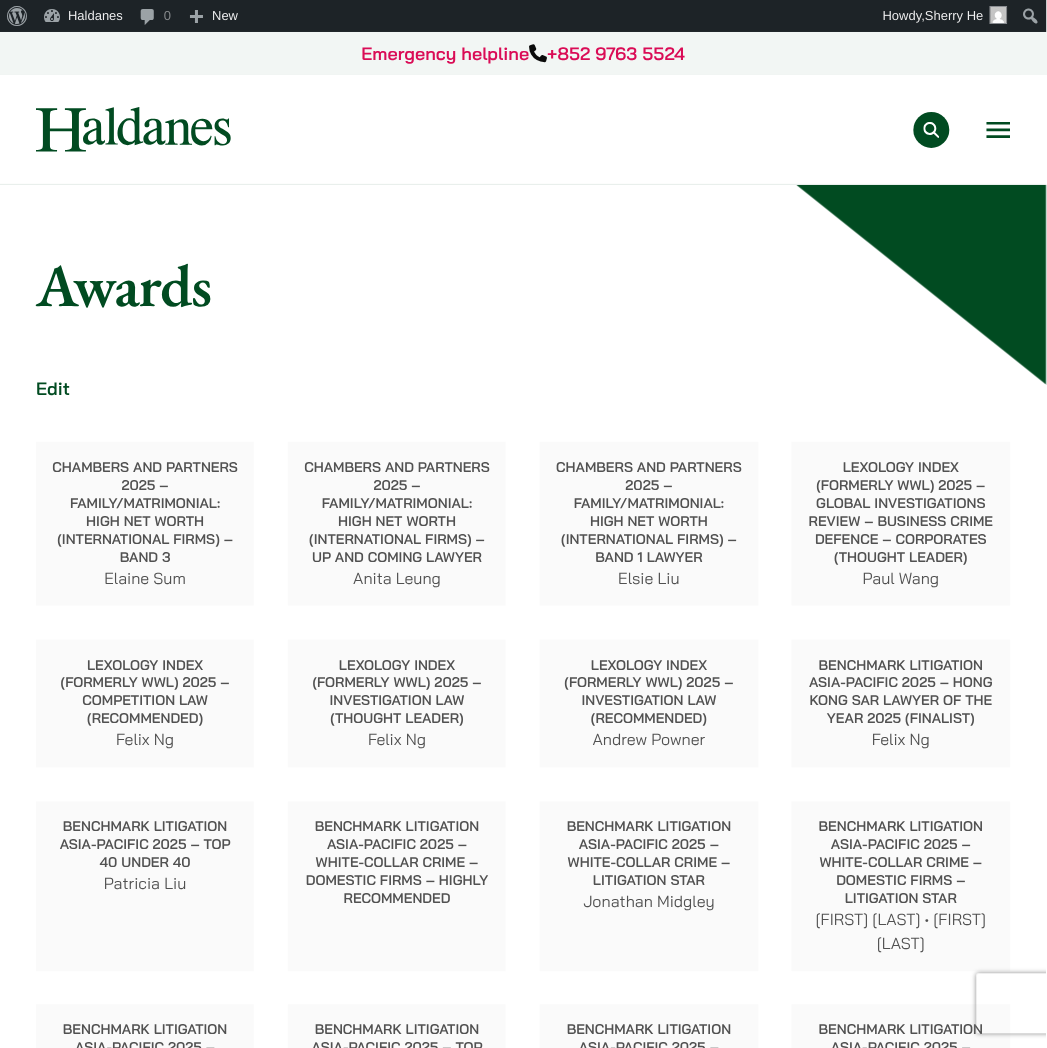 click on "Chambers and Partners 2025 – Family/Matrimonial: High Net Worth (International Firms) – Band 1 Lawyer" at bounding box center [649, 512] 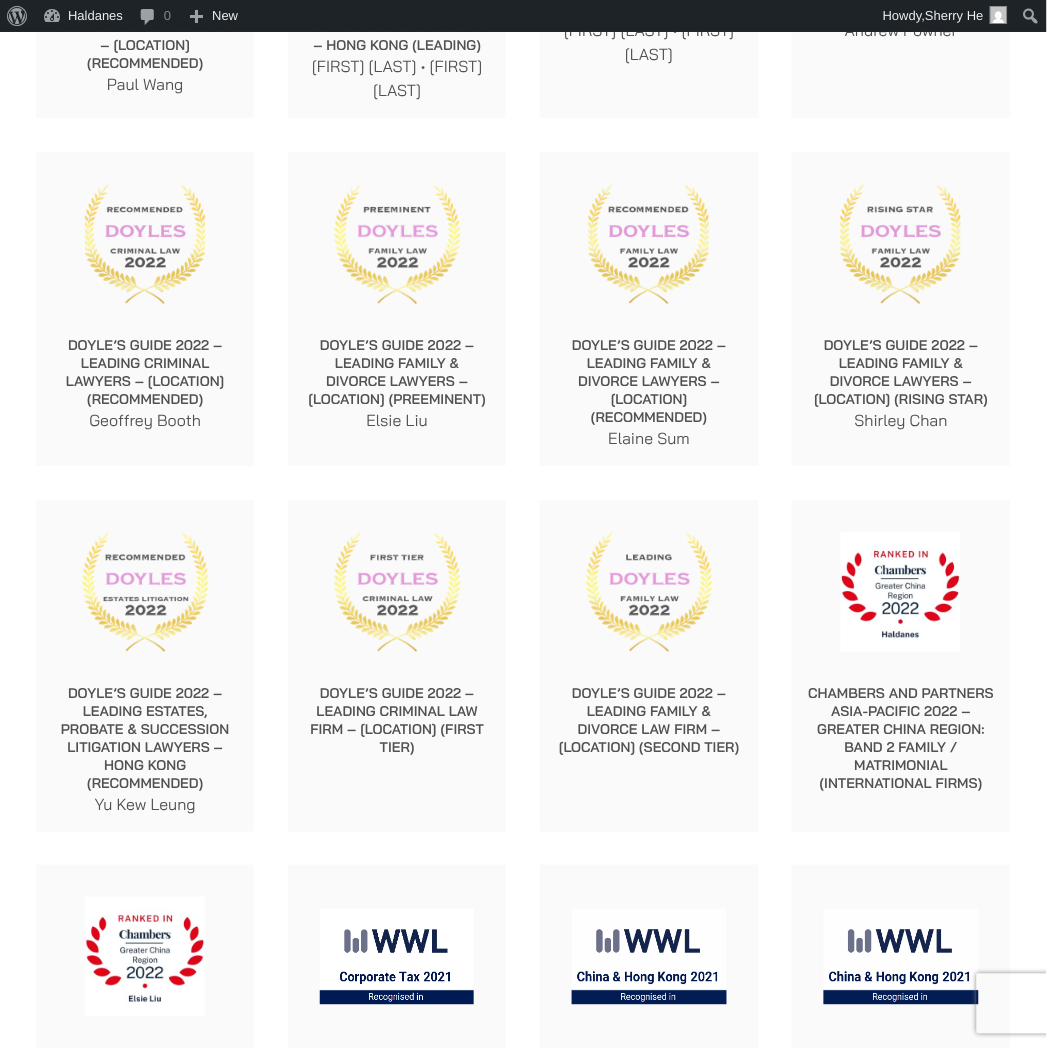 click on "Doyle’s Guide 2022 – Leading Estates, Probate & Succession Litigation Lawyers – Hong Kong (Recommended)
Yu Kew Leung" at bounding box center [145, 750] 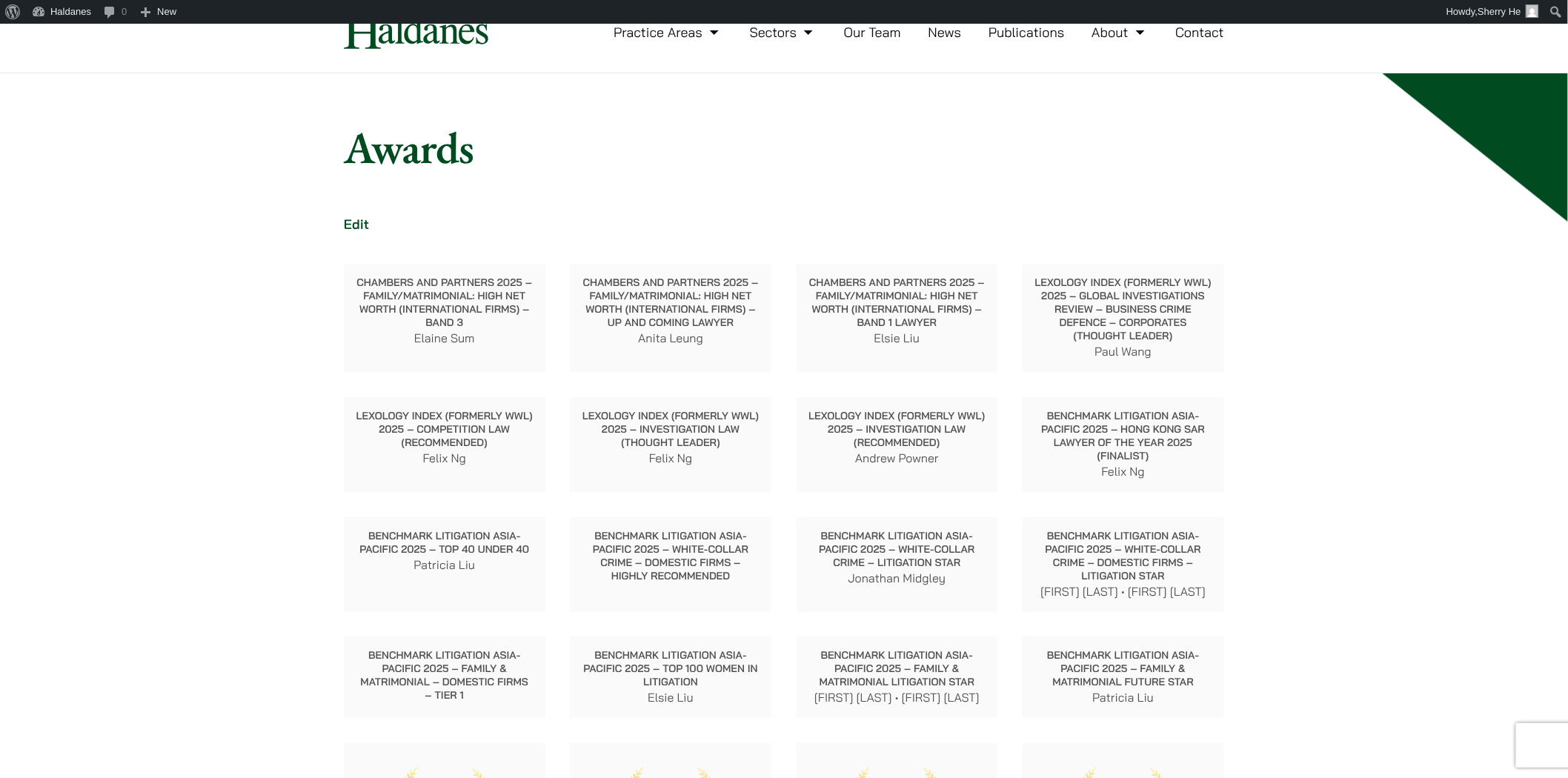 scroll, scrollTop: 0, scrollLeft: 0, axis: both 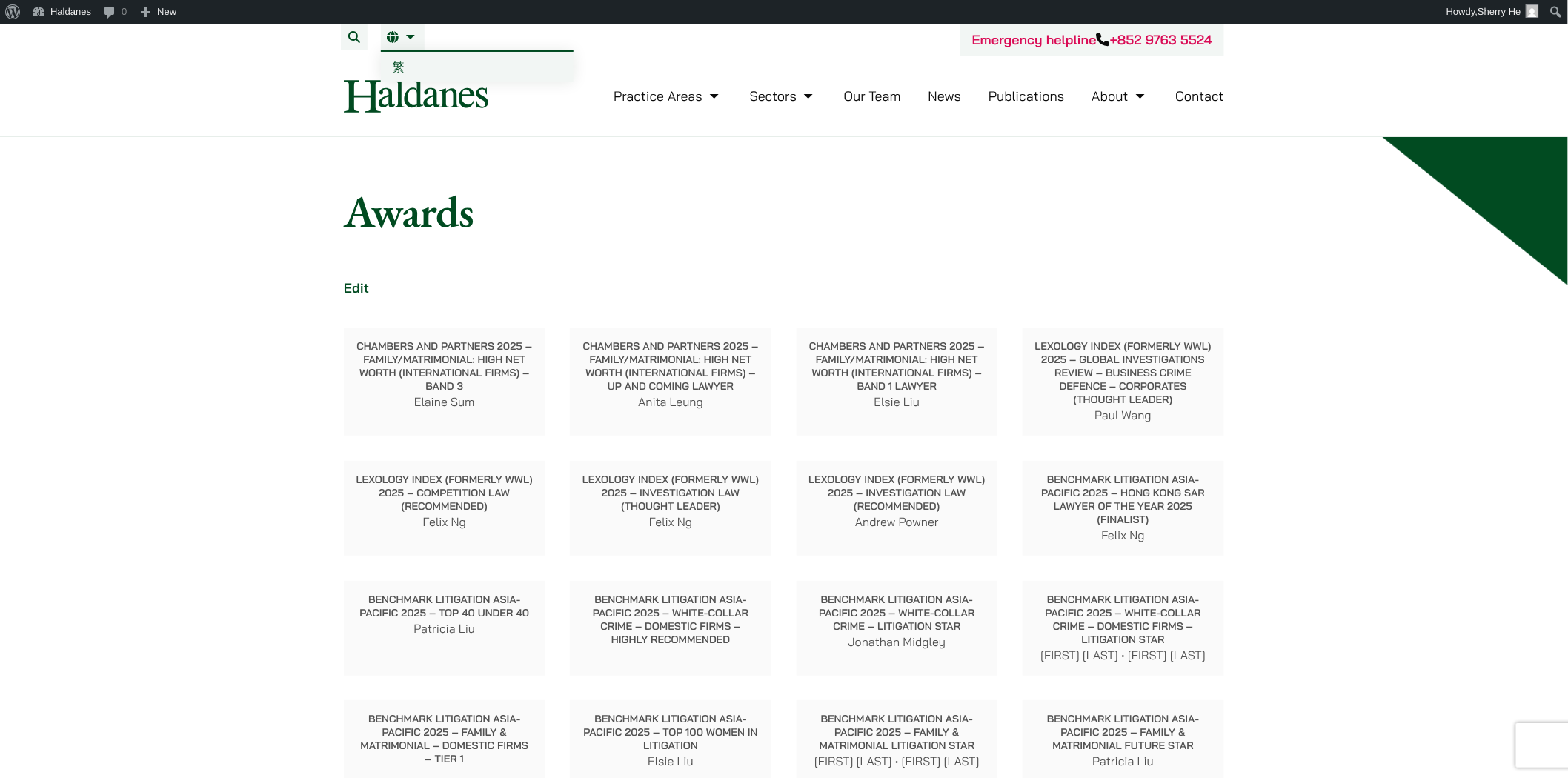 click on "繁" at bounding box center (399, 67) 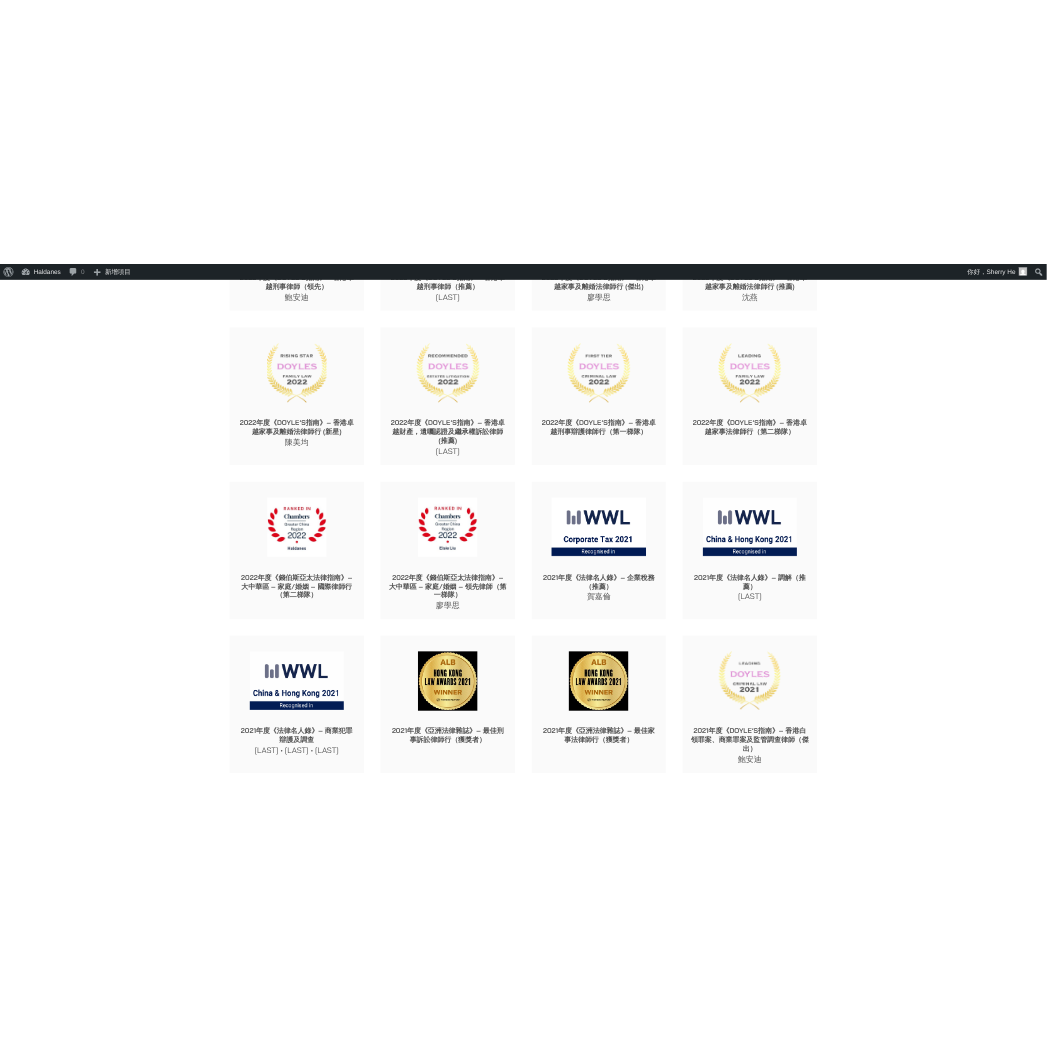scroll, scrollTop: 7705, scrollLeft: 0, axis: vertical 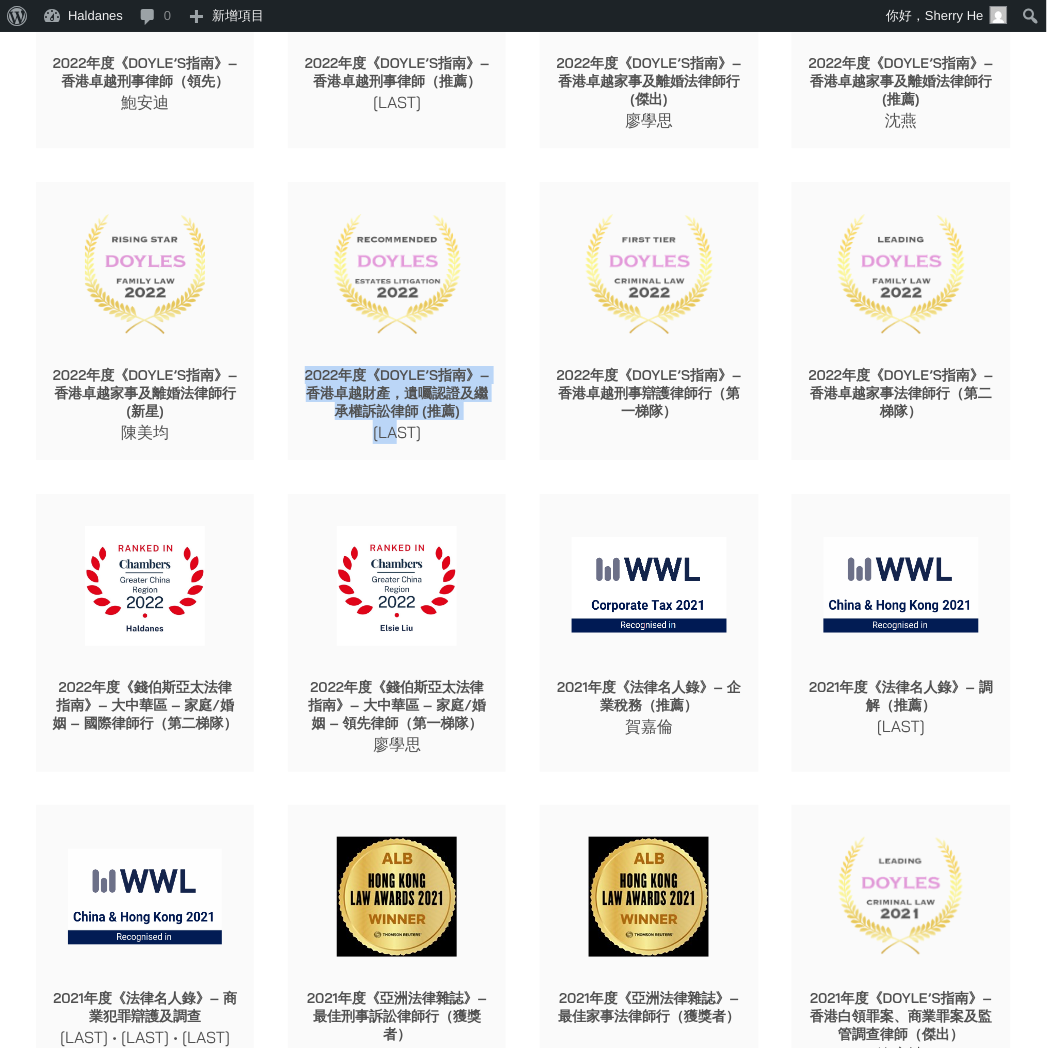 drag, startPoint x: 302, startPoint y: 340, endPoint x: 460, endPoint y: 384, distance: 164.01219 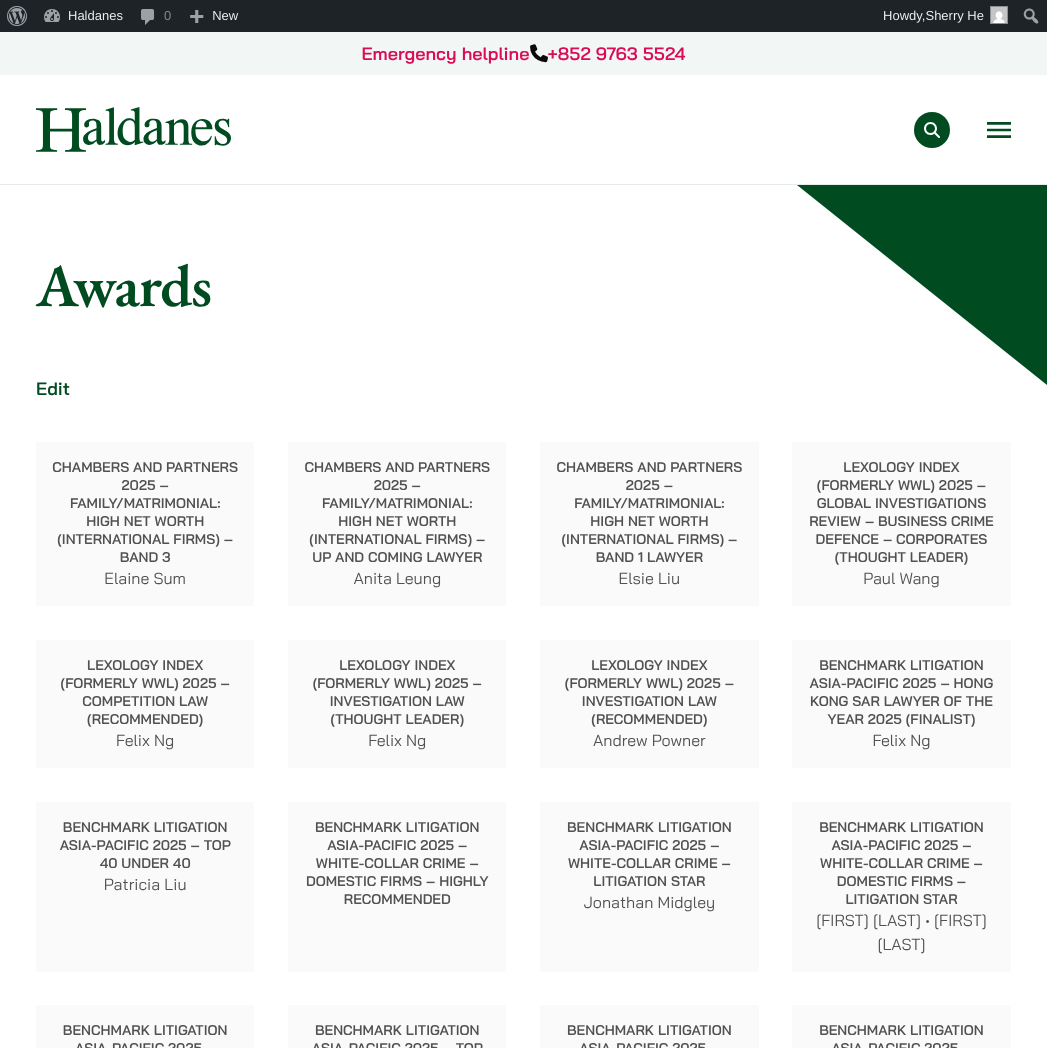 scroll, scrollTop: 0, scrollLeft: 0, axis: both 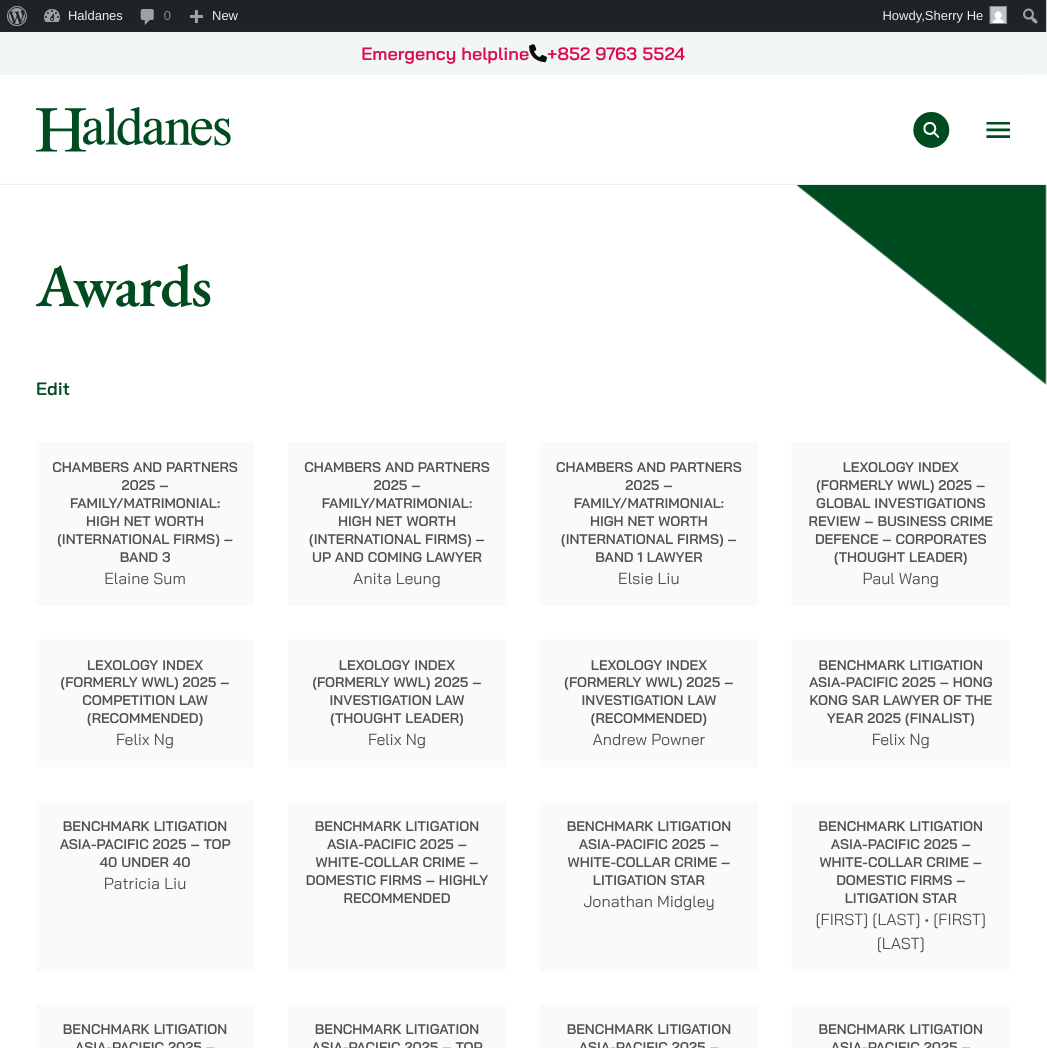 click on "Chambers and Partners 2025 – Family/Matrimonial: High Net Worth (International Firms) – Band 3
[FIRST] [LAST]
Chambers and Partners 2025 – Family/Matrimonial: High Net Worth (International Firms) – Up and Coming Lawyer
[FIRST] [LAST]
Chambers and Partners 2025 – Family/Matrimonial: High Net Worth (International Firms) – Band 1 Lawyer
[FIRST] [LAST]
Lexology Index (formerly WWL) 2025 – Global Investigations Review – Business Crime Defence – Corporates (Thought Leader)
[FIRST] [LAST]
Lexology Index (formerly WWL) 2025 – Competition Law (Recommended)
[FIRST] [LAST]" at bounding box center (523, 8776) 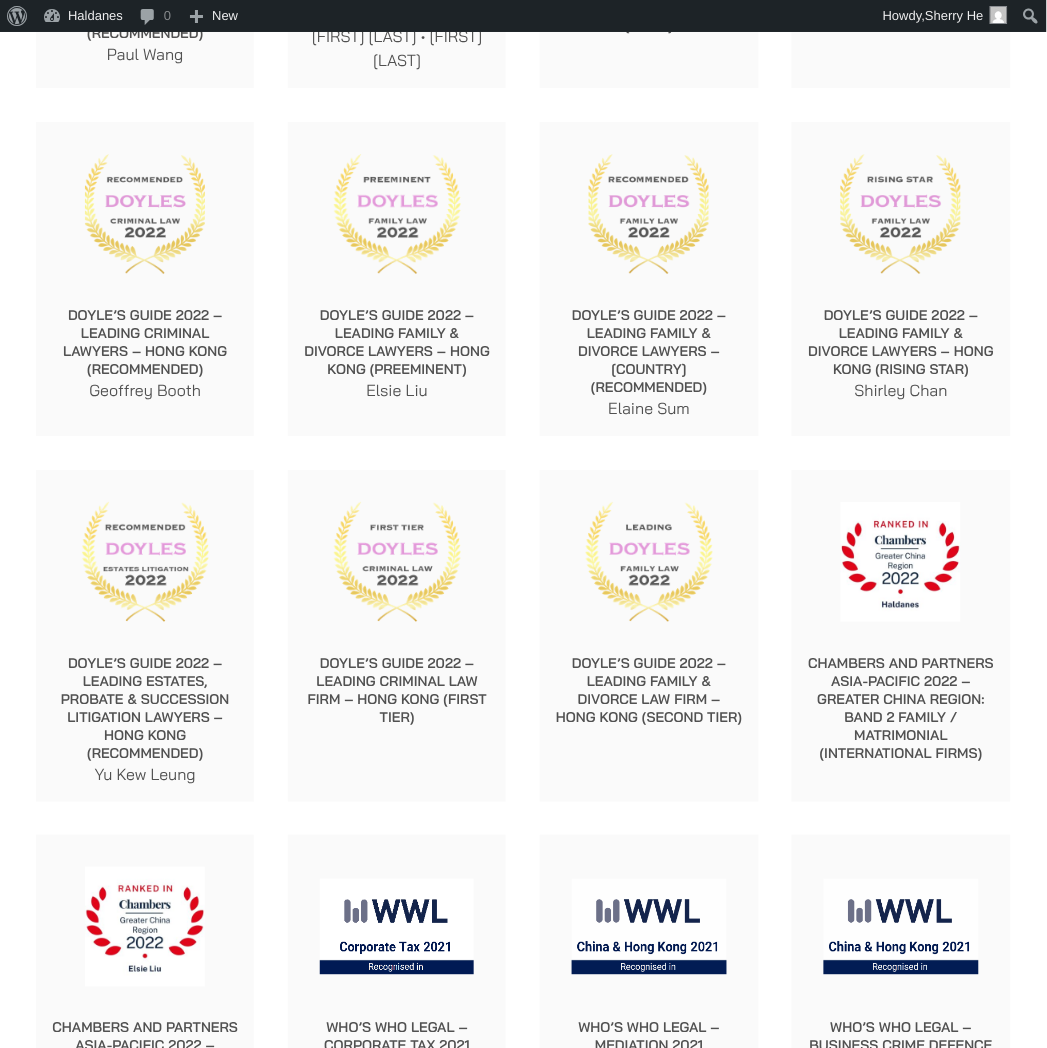 click on "Doyle’s Guide 2022 – Leading Estates, Probate & Succession Litigation Lawyers – Hong Kong (Recommended)" at bounding box center [145, 708] 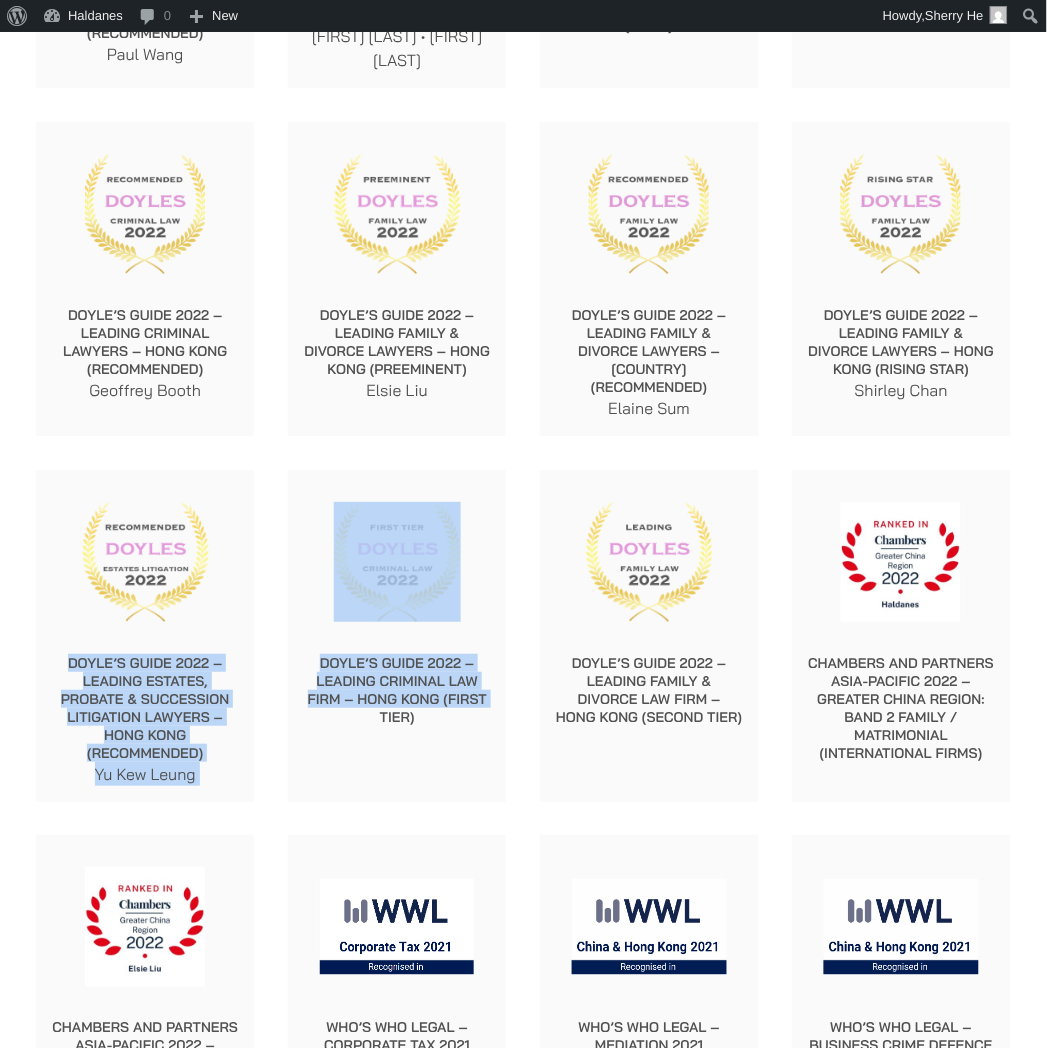 drag, startPoint x: 51, startPoint y: 522, endPoint x: 284, endPoint y: 600, distance: 245.70918 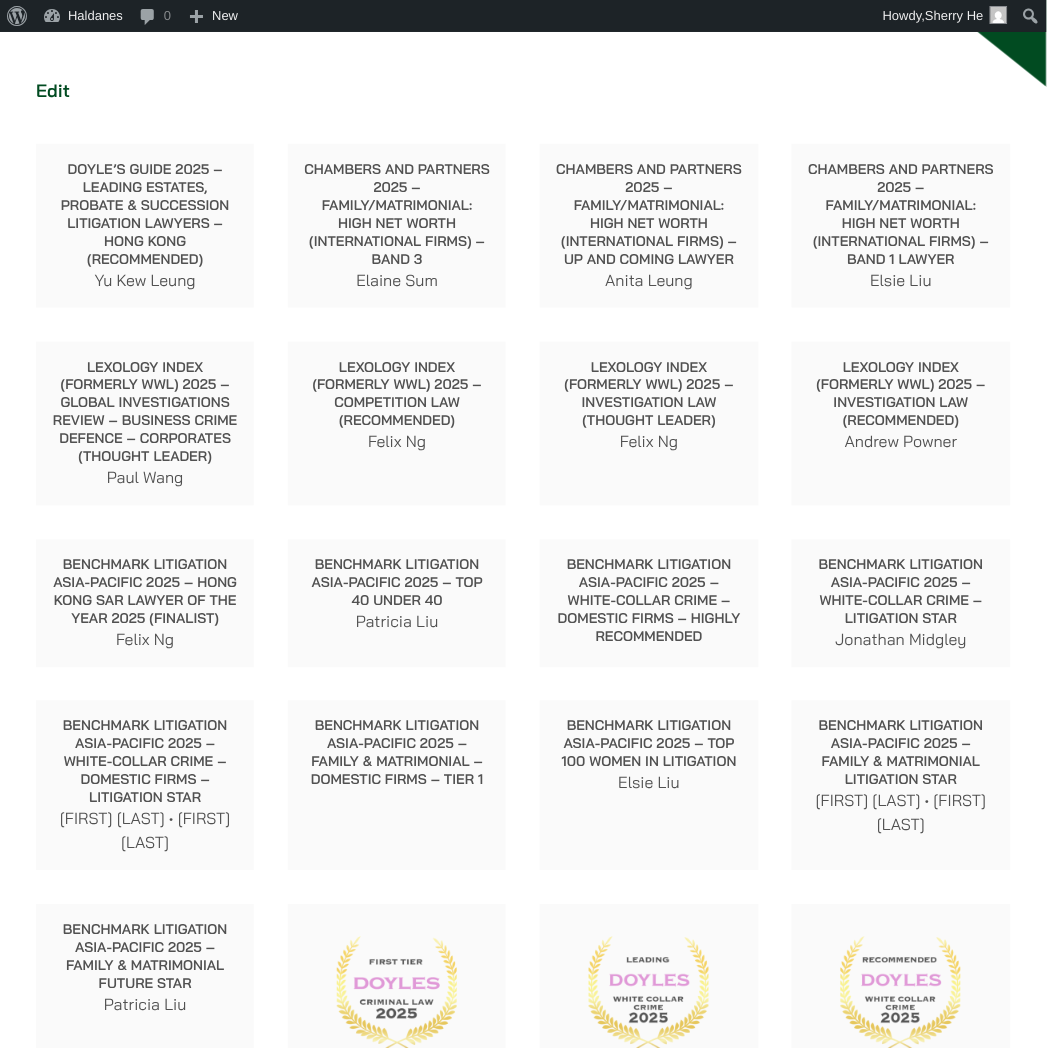 scroll, scrollTop: 0, scrollLeft: 0, axis: both 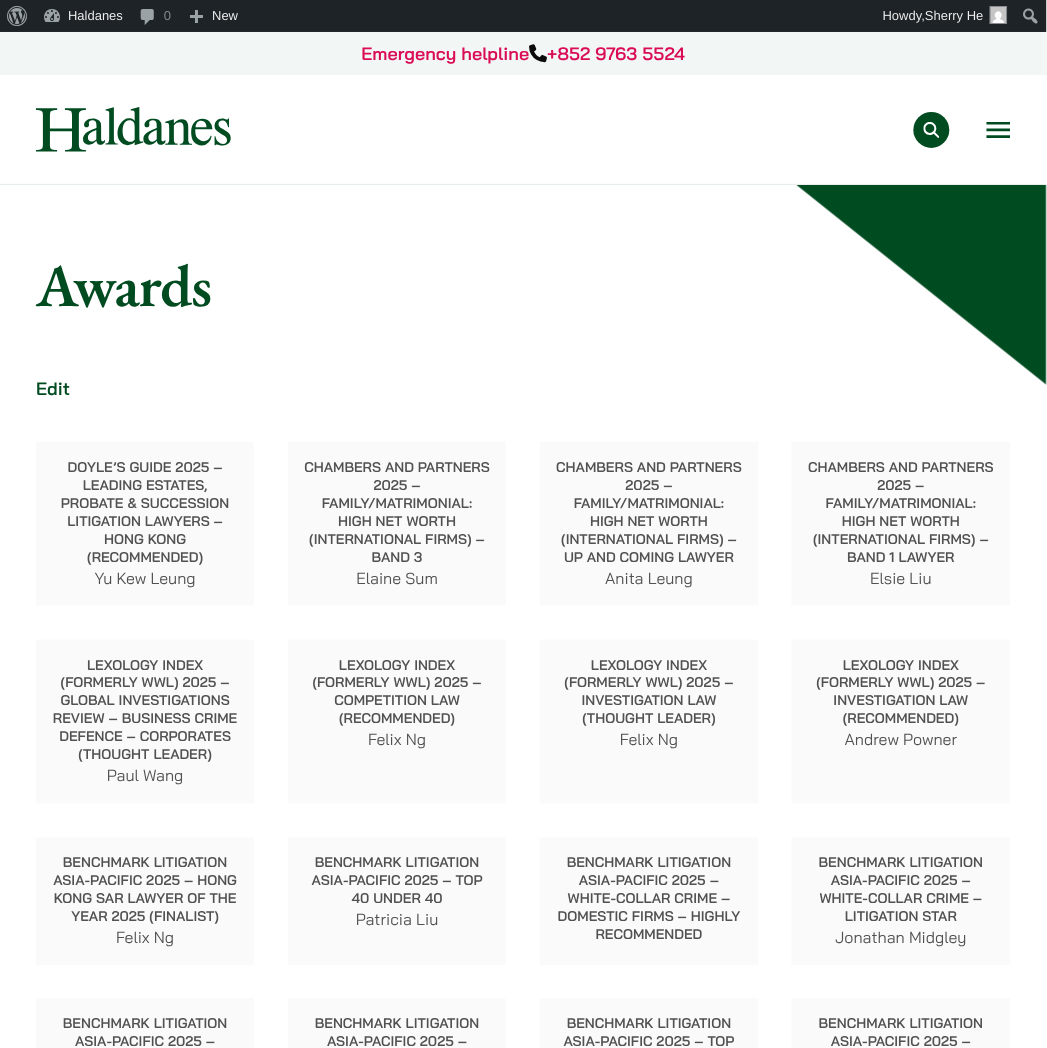 click on "Doyle’s Guide 2025 – Leading Estates, Probate & Succession Litigation Lawyers – Hong Kong (Recommended)" at bounding box center [145, 512] 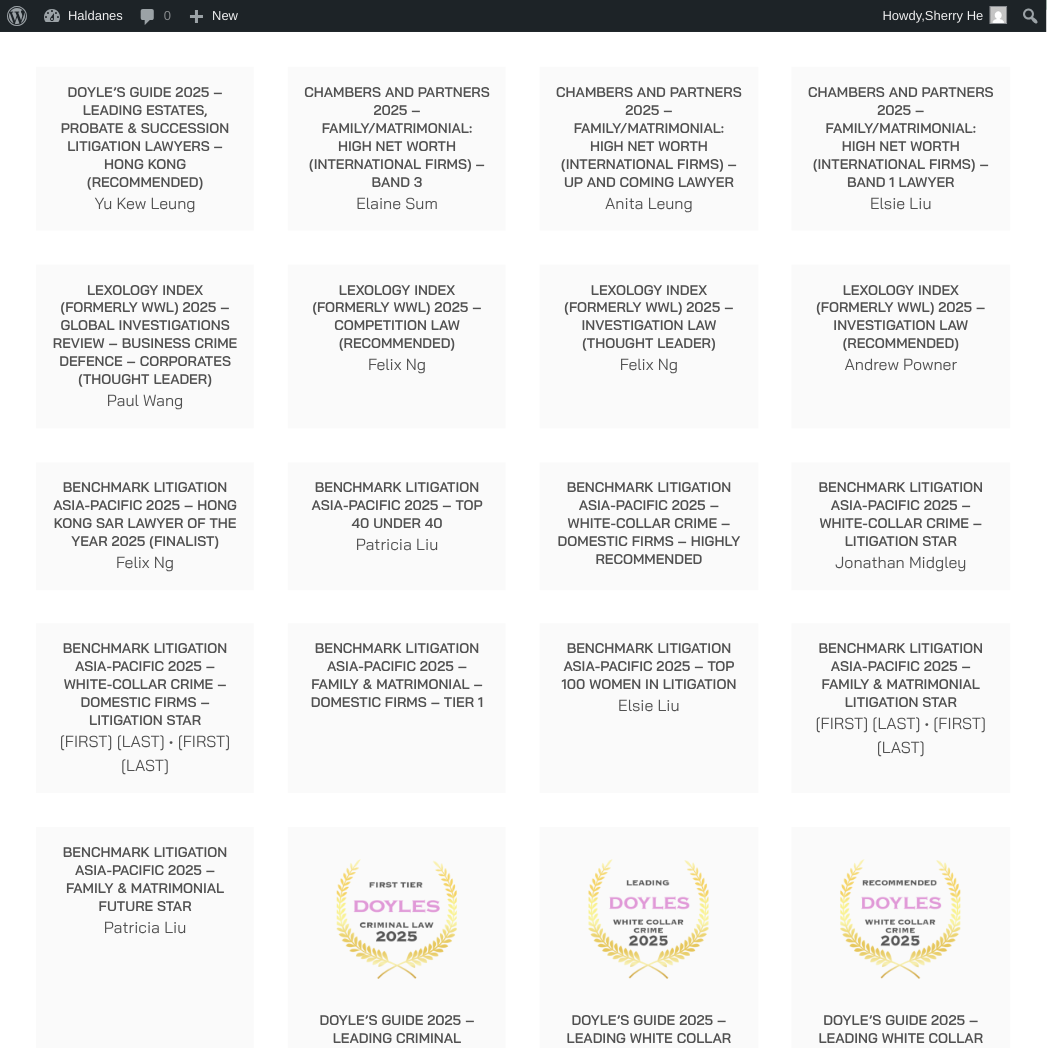 scroll, scrollTop: 0, scrollLeft: 0, axis: both 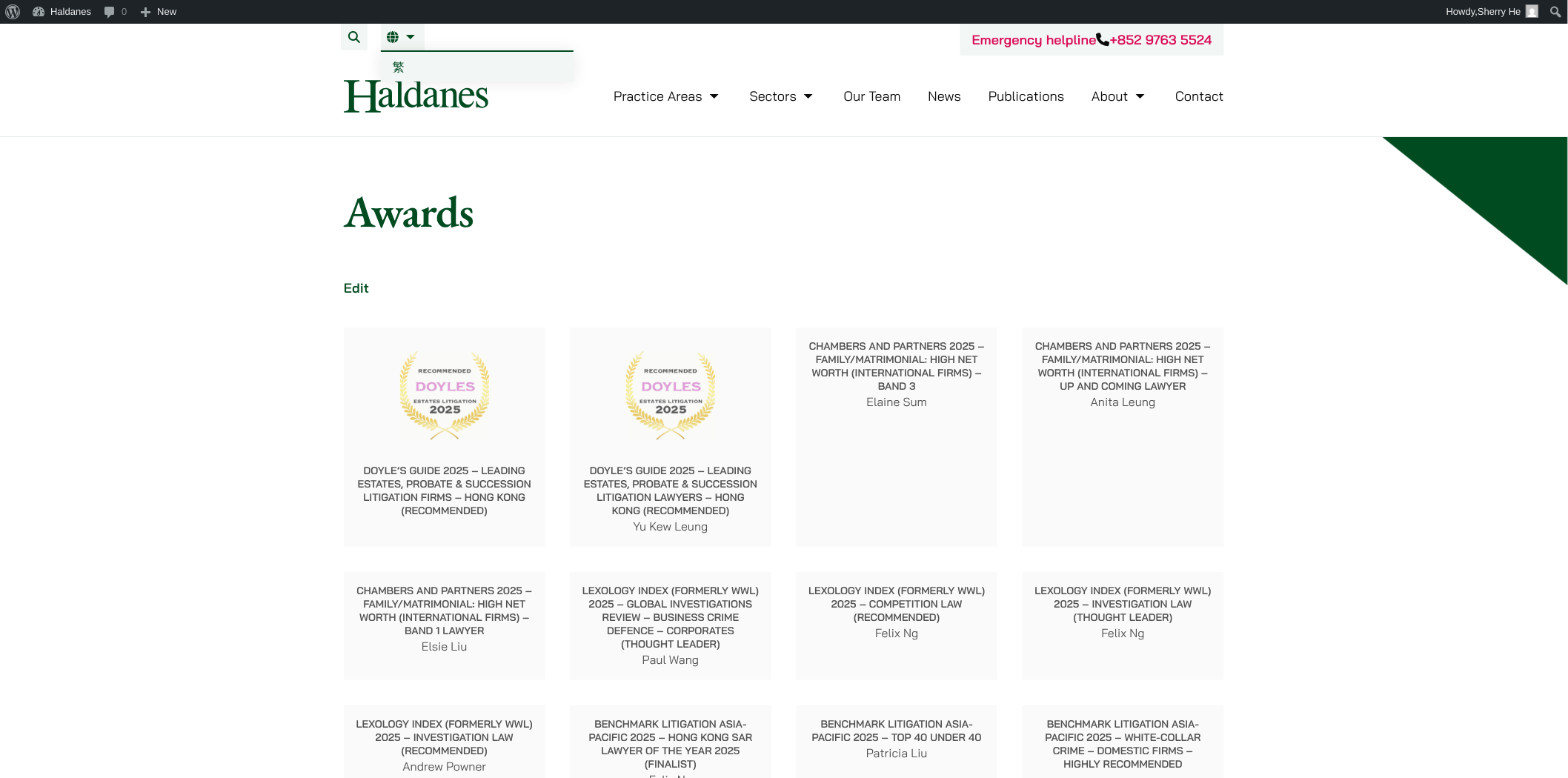 click on "繁" at bounding box center [477, 67] 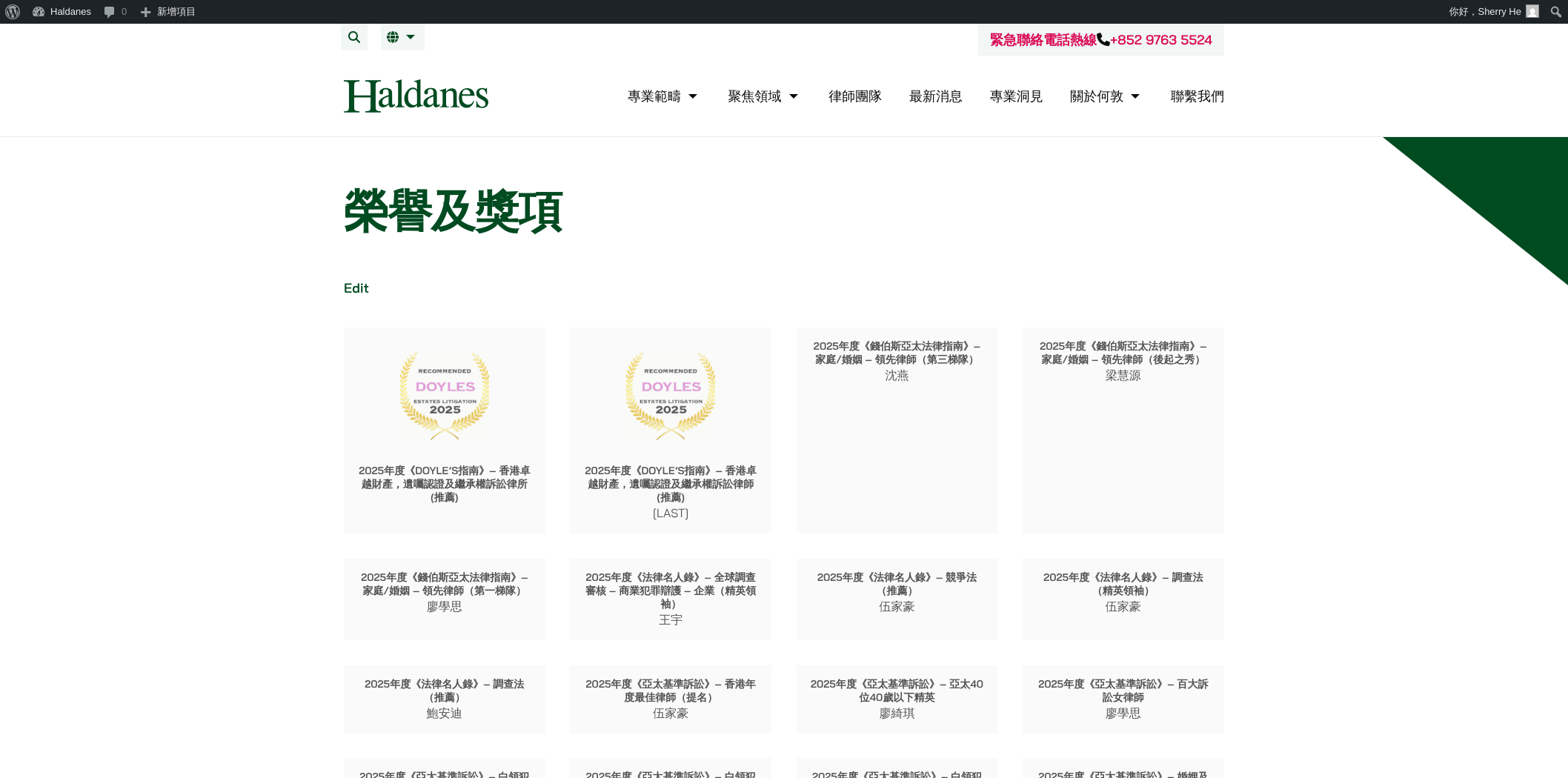 scroll, scrollTop: 0, scrollLeft: 0, axis: both 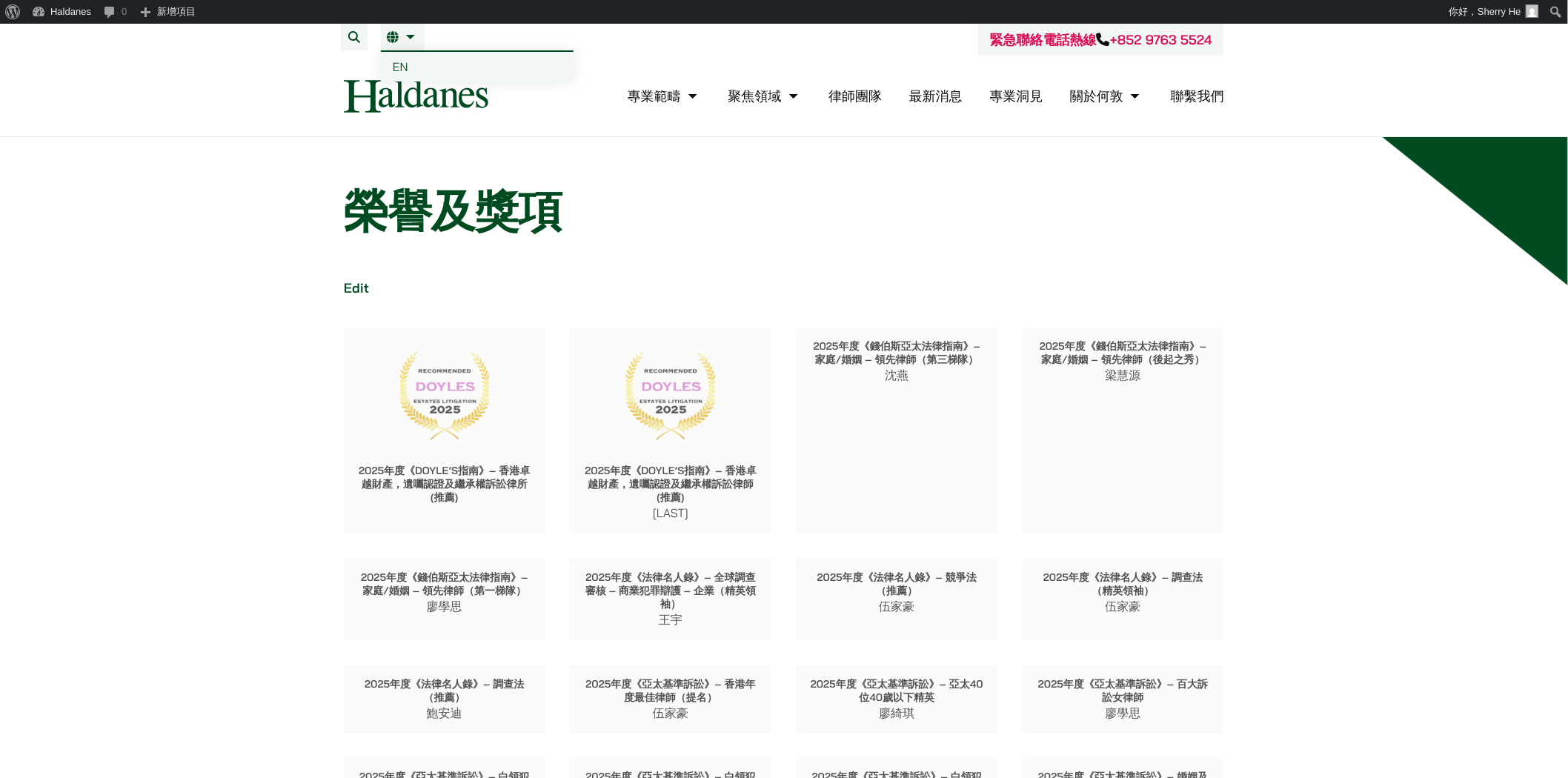 click on "EN" at bounding box center (400, 67) 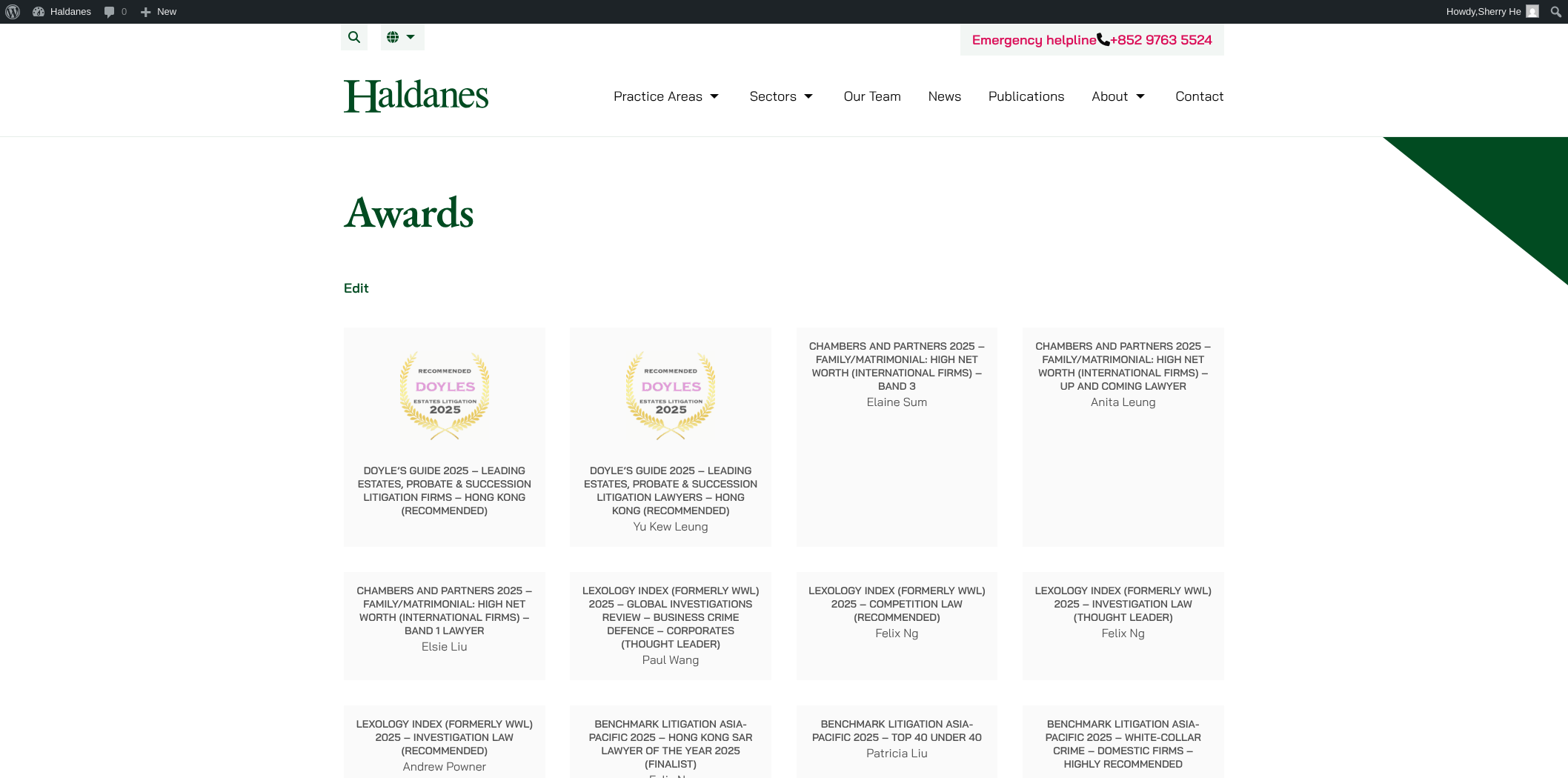 scroll, scrollTop: 0, scrollLeft: 0, axis: both 